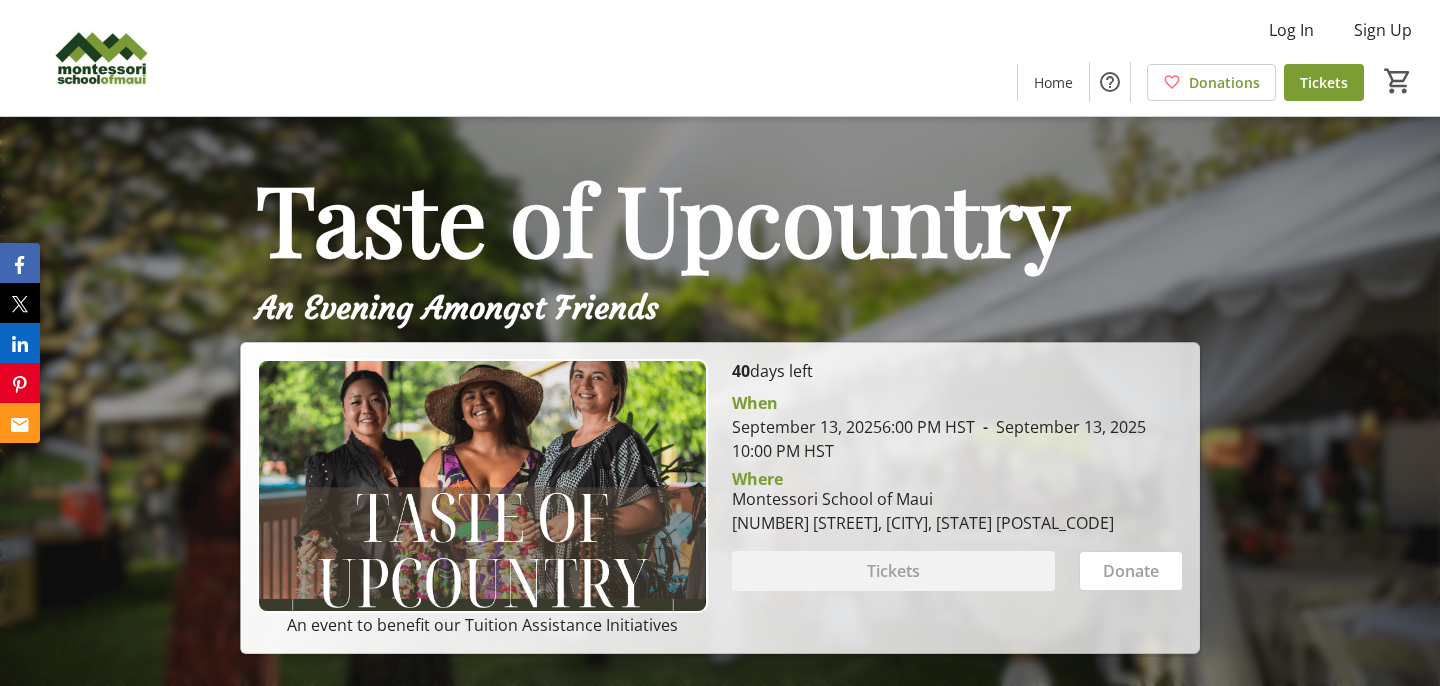 scroll, scrollTop: 557, scrollLeft: 0, axis: vertical 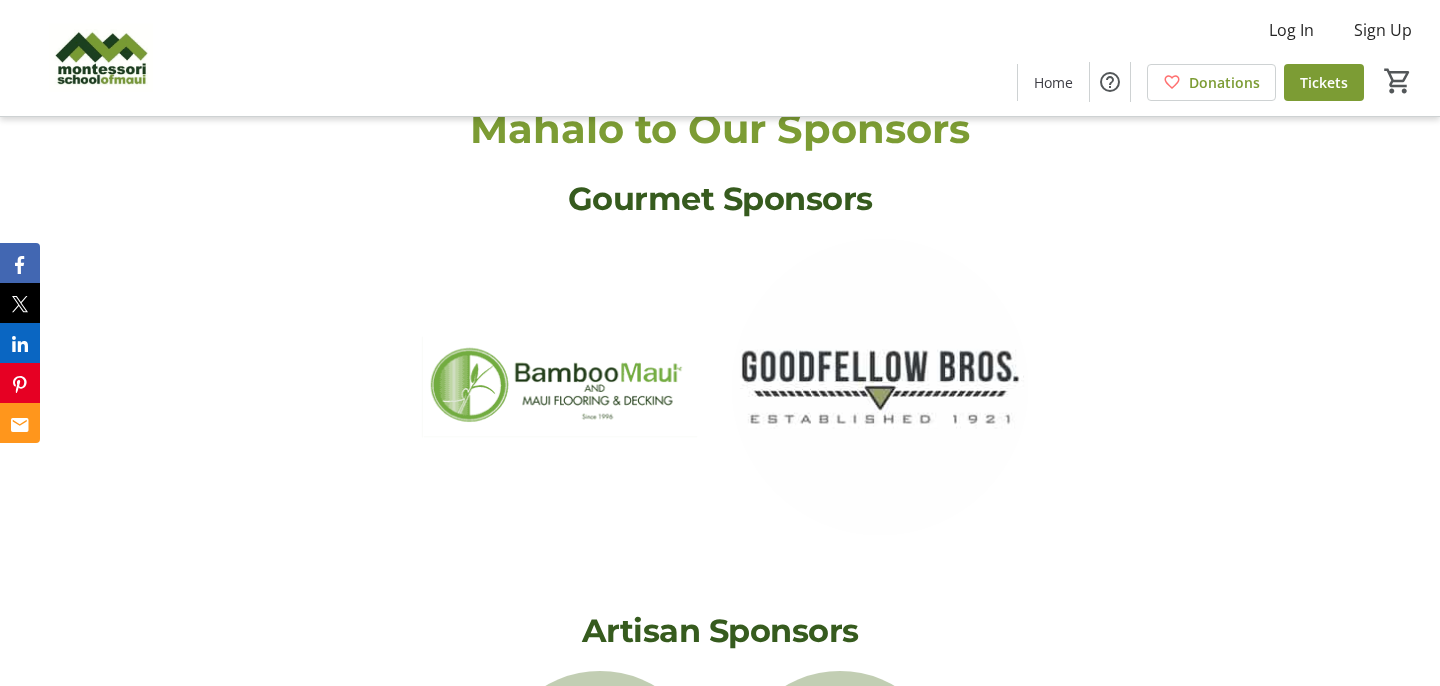 click at bounding box center [560, 387] 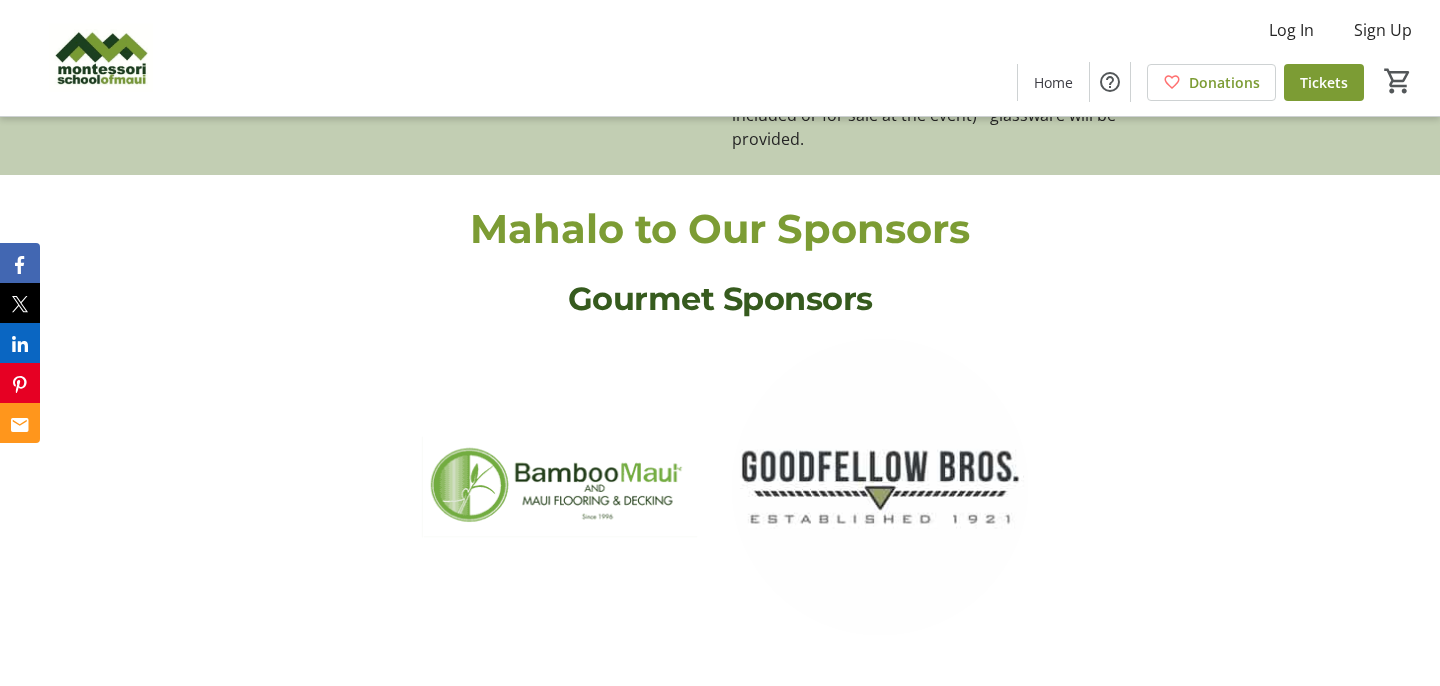 scroll, scrollTop: 1090, scrollLeft: 0, axis: vertical 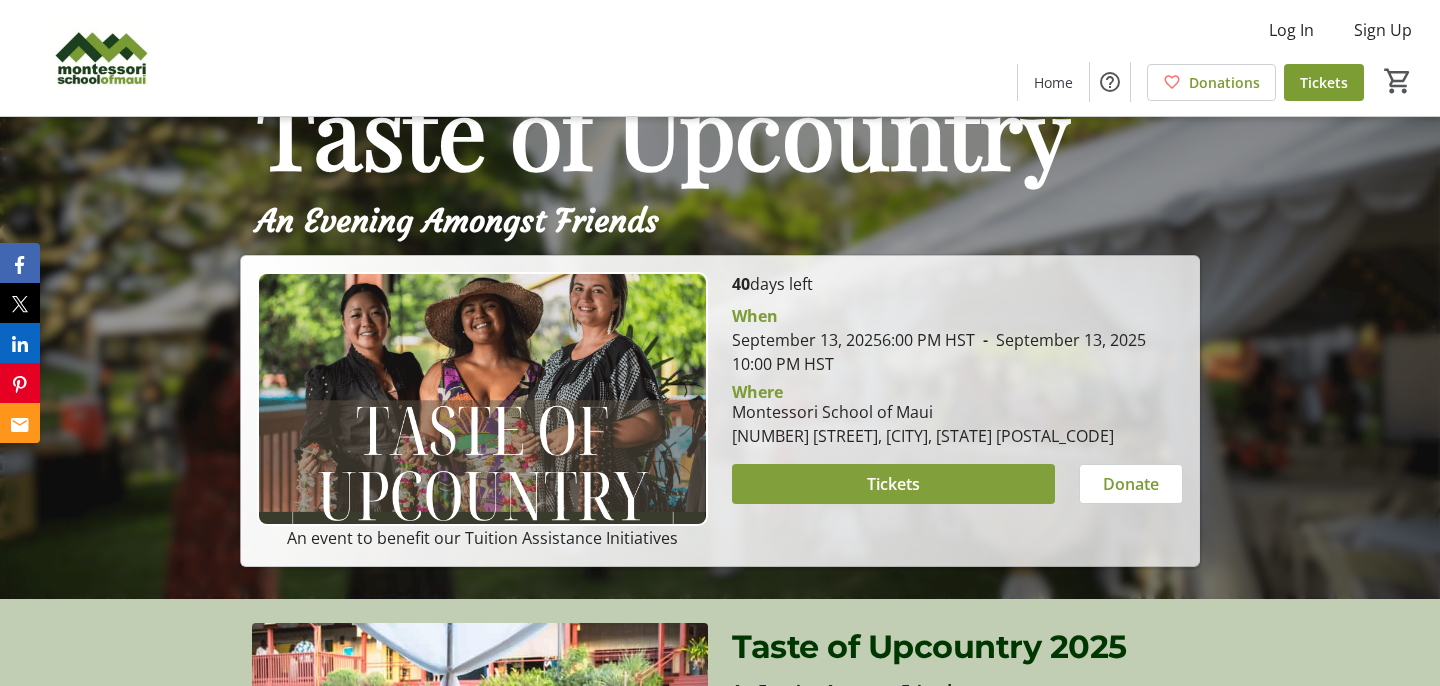 click on "Tickets" at bounding box center (893, 484) 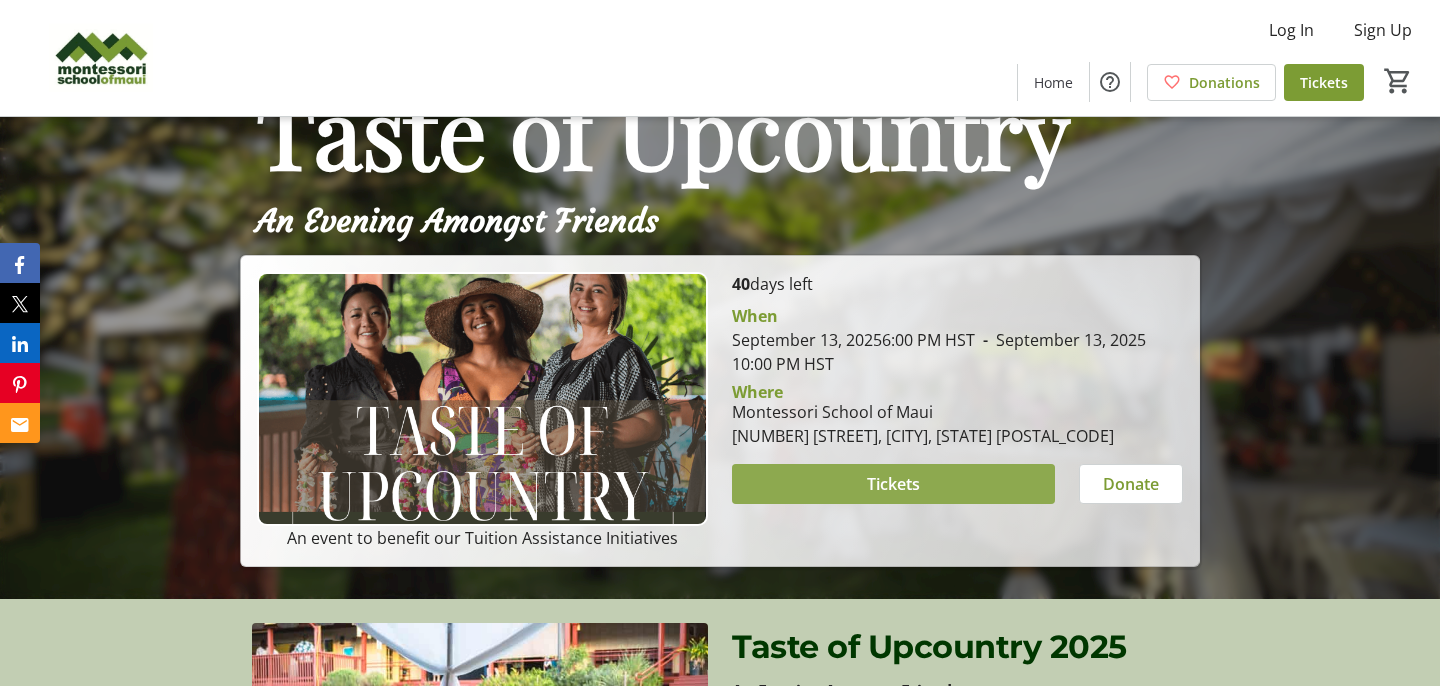 scroll, scrollTop: 0, scrollLeft: 0, axis: both 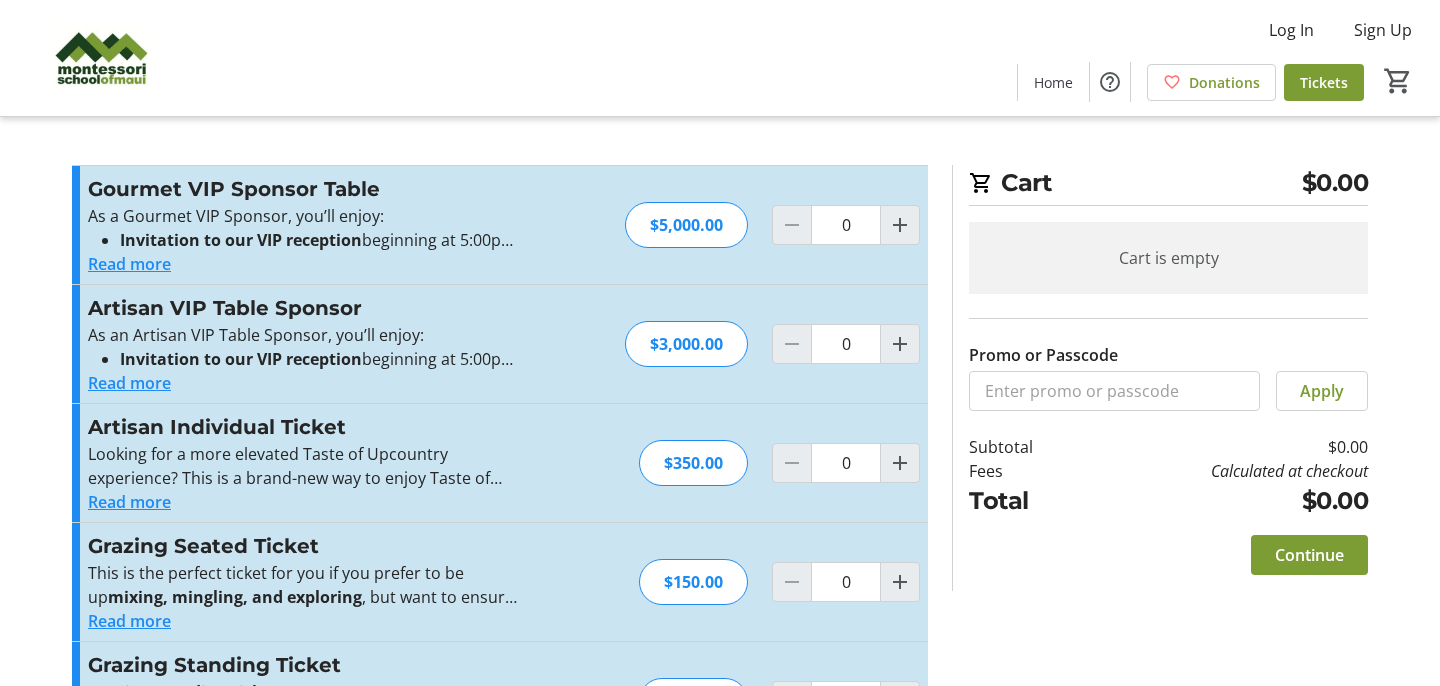 click on "Read more" 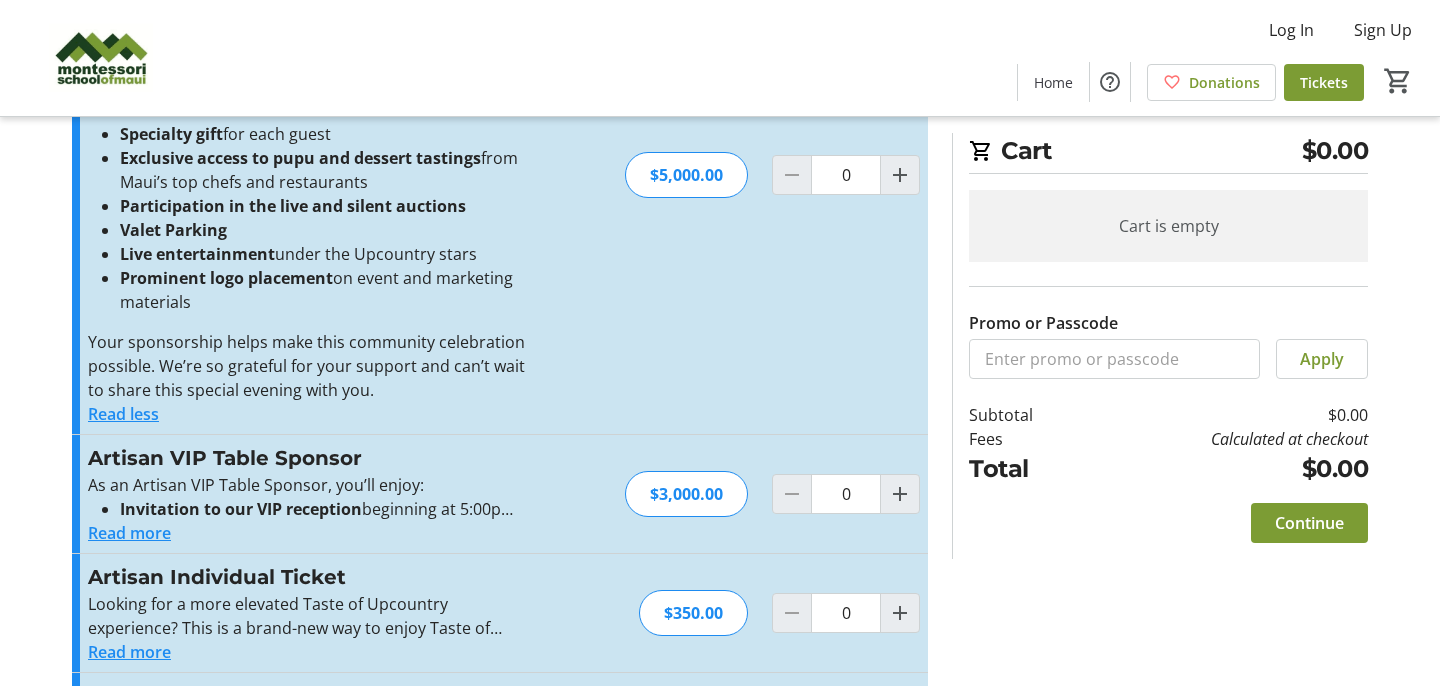 scroll, scrollTop: 253, scrollLeft: 0, axis: vertical 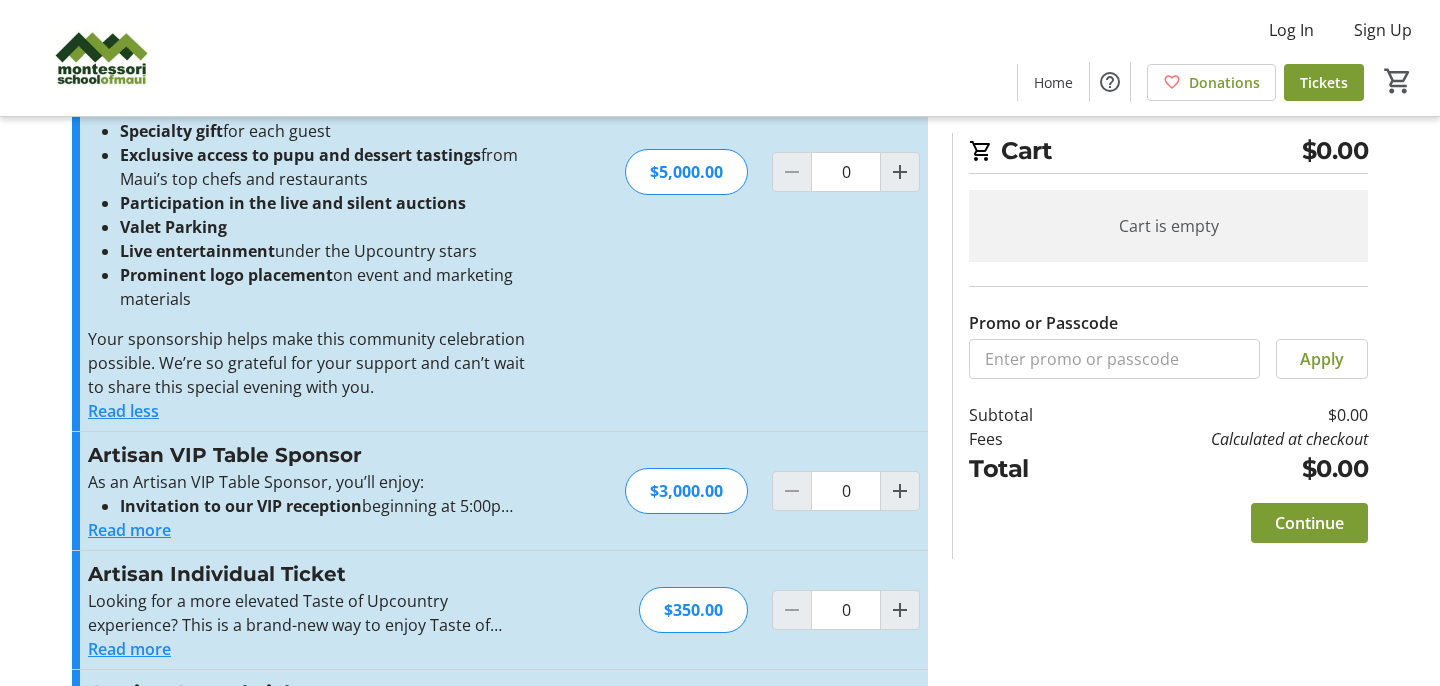 click on "Read less" 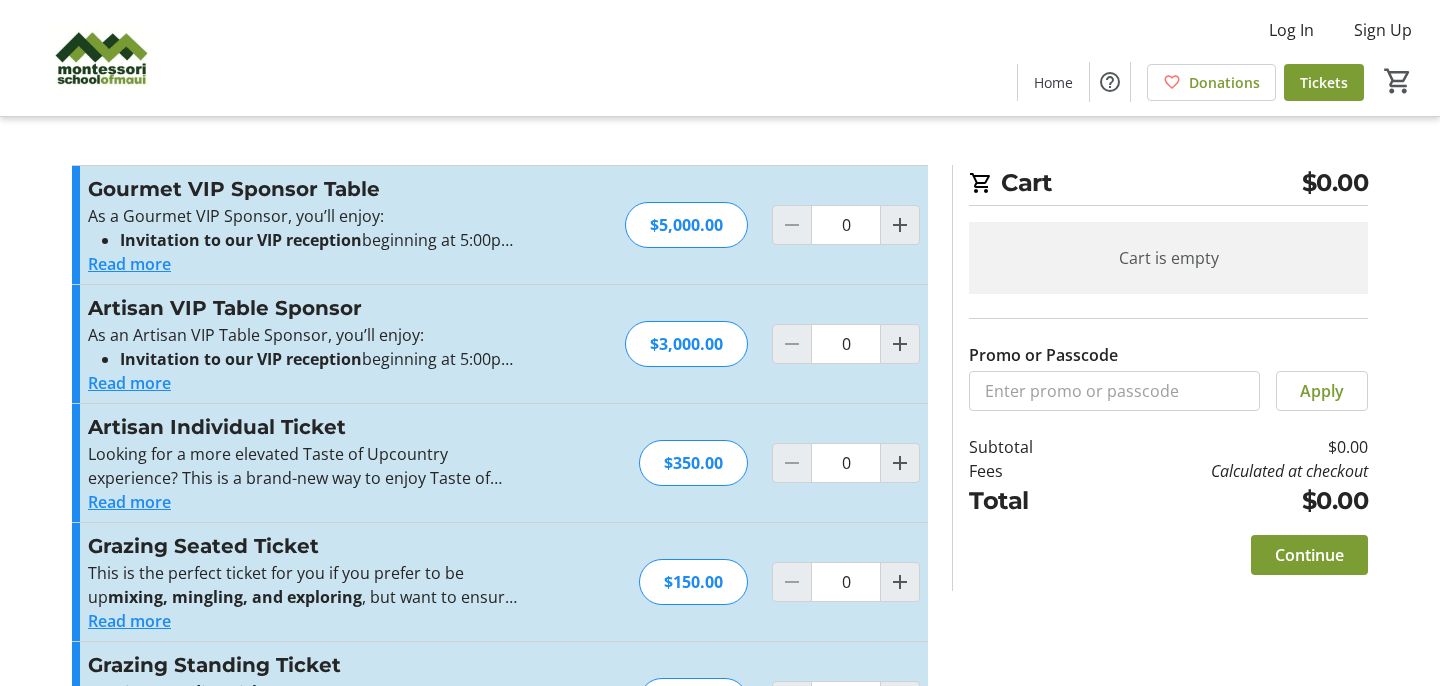 scroll, scrollTop: 98, scrollLeft: 0, axis: vertical 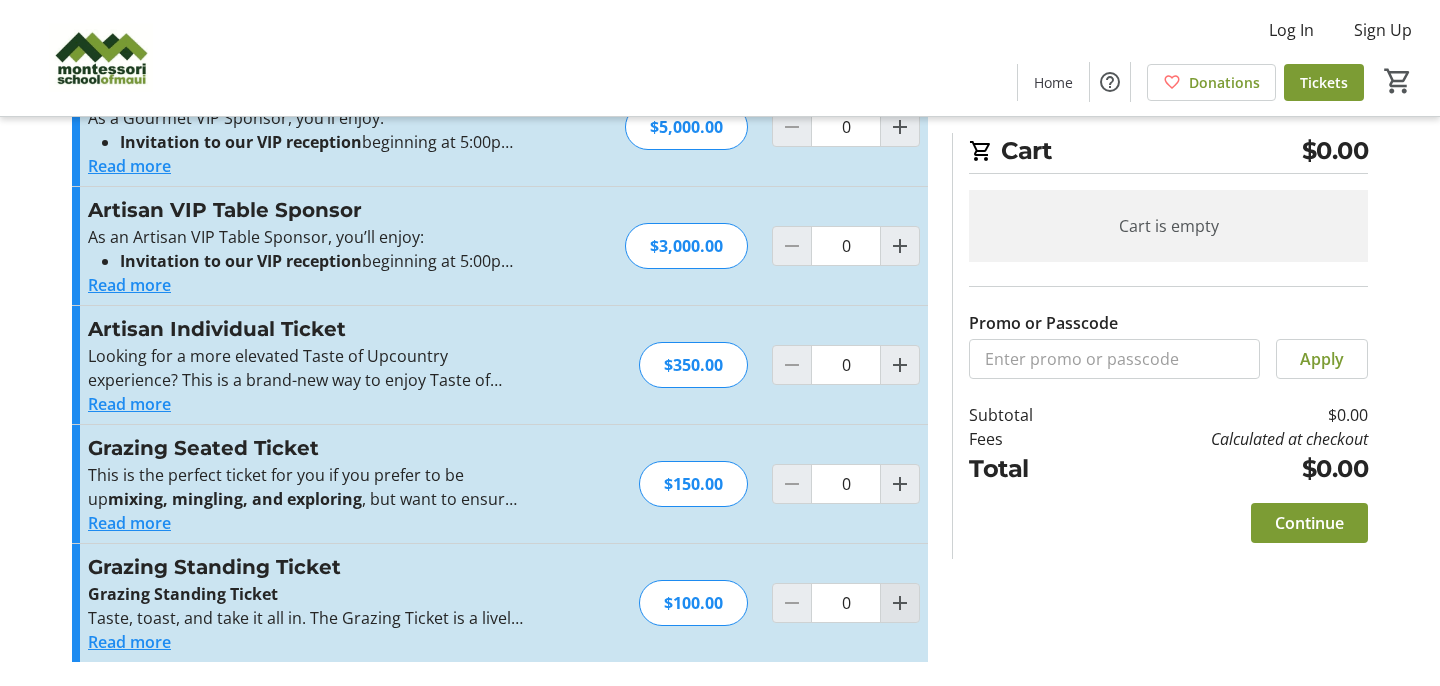 click 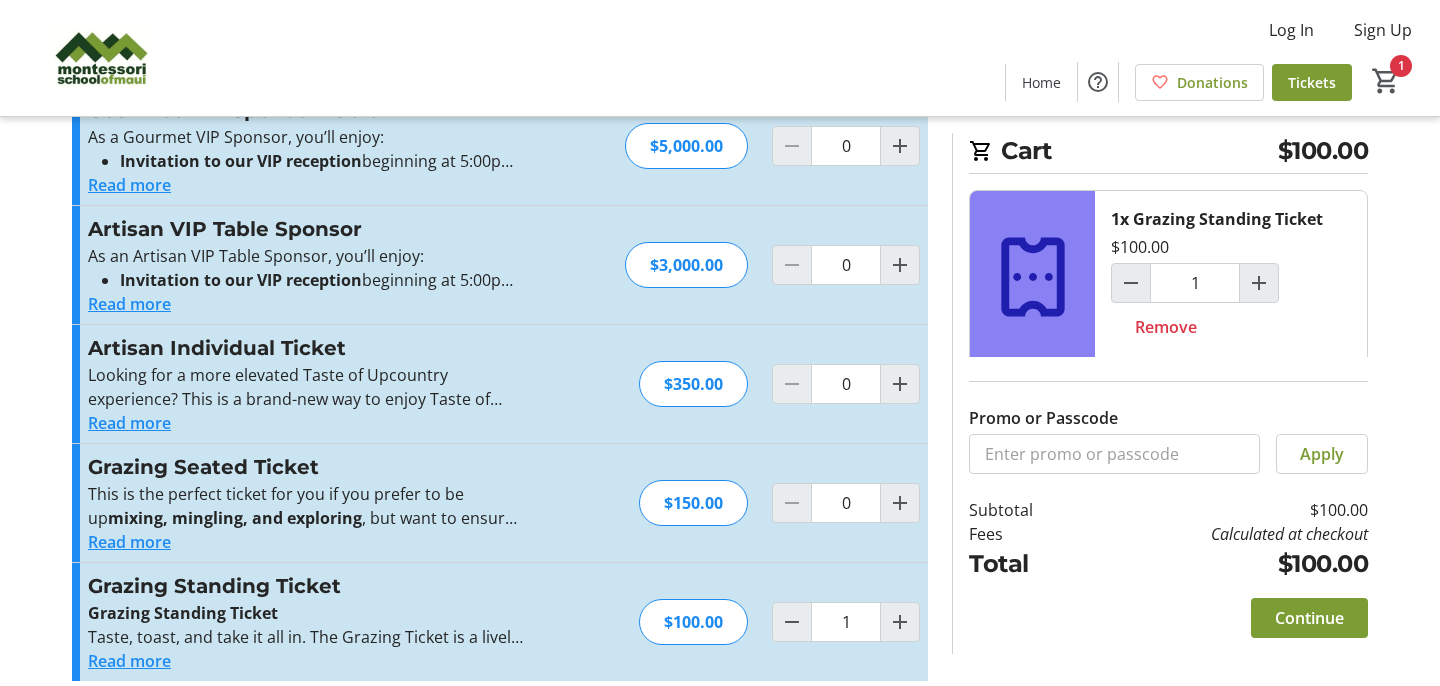 scroll, scrollTop: 98, scrollLeft: 0, axis: vertical 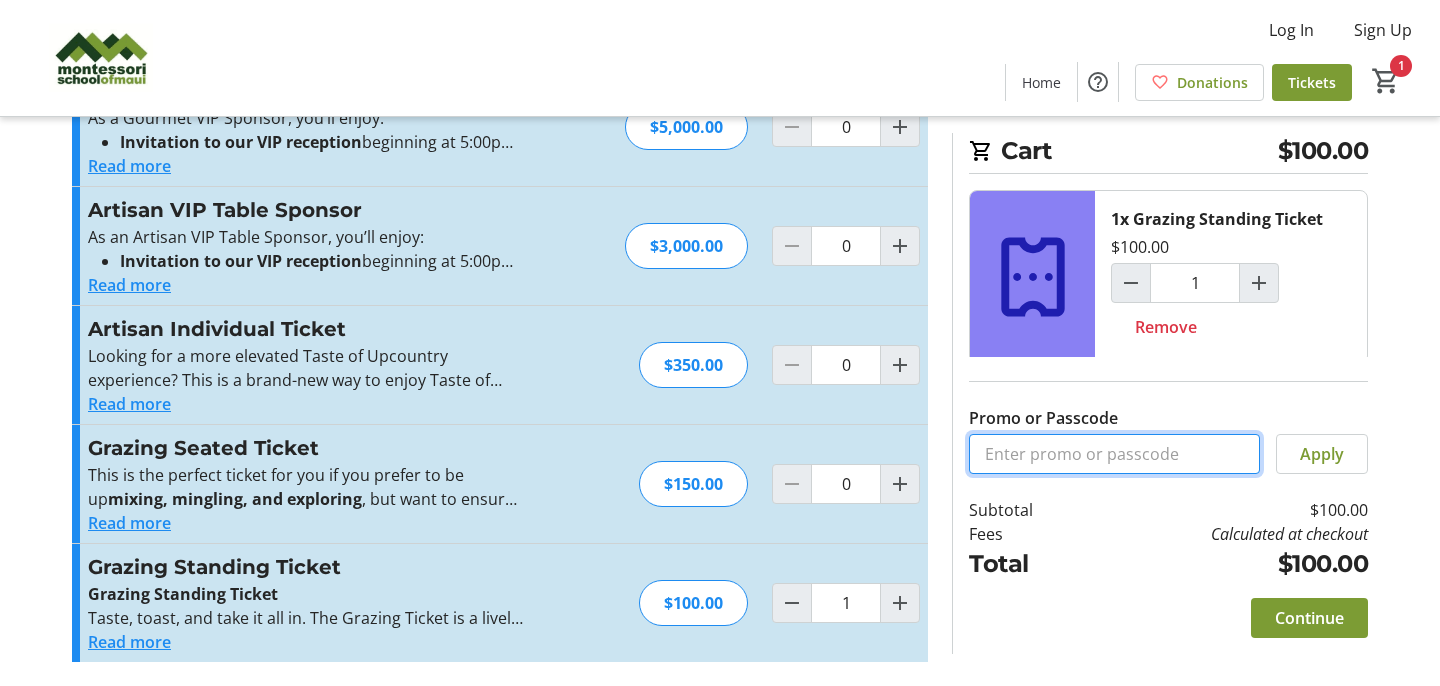 click on "Promo or Passcode" at bounding box center (1114, 454) 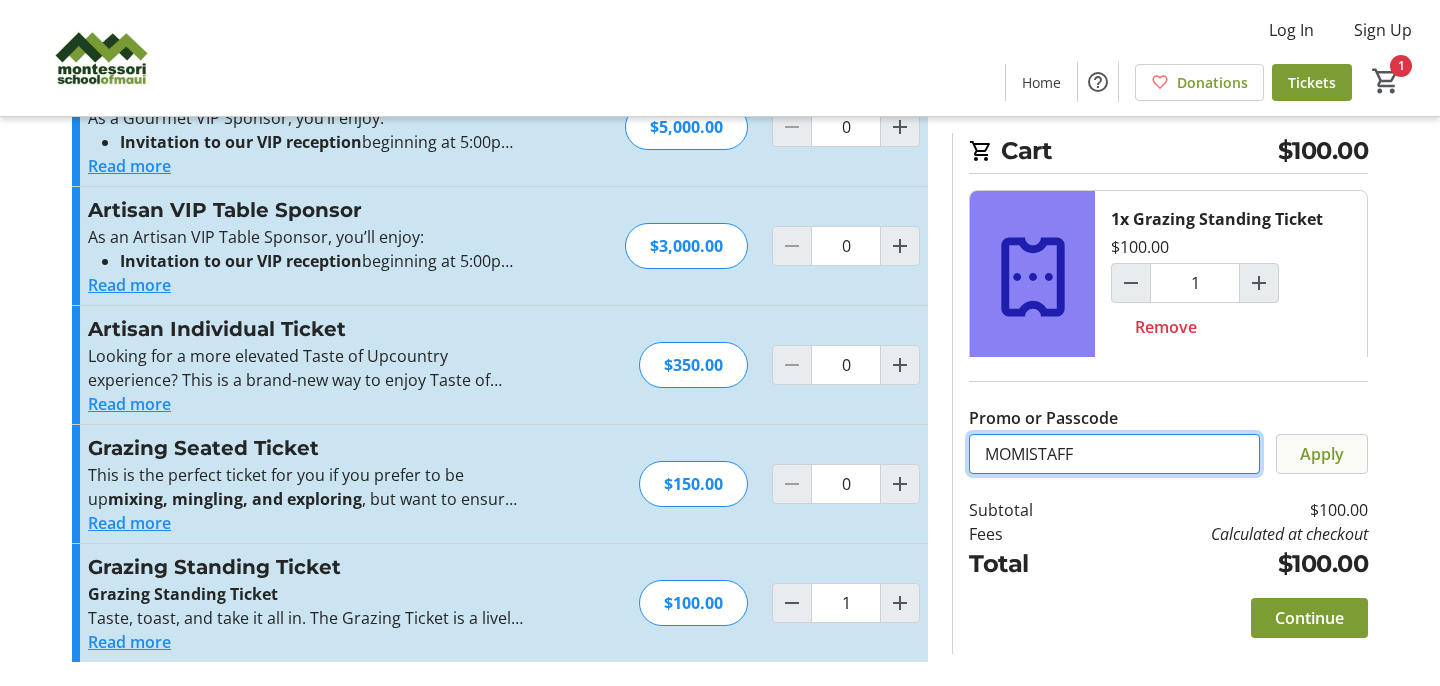 type on "MOMISTAFF" 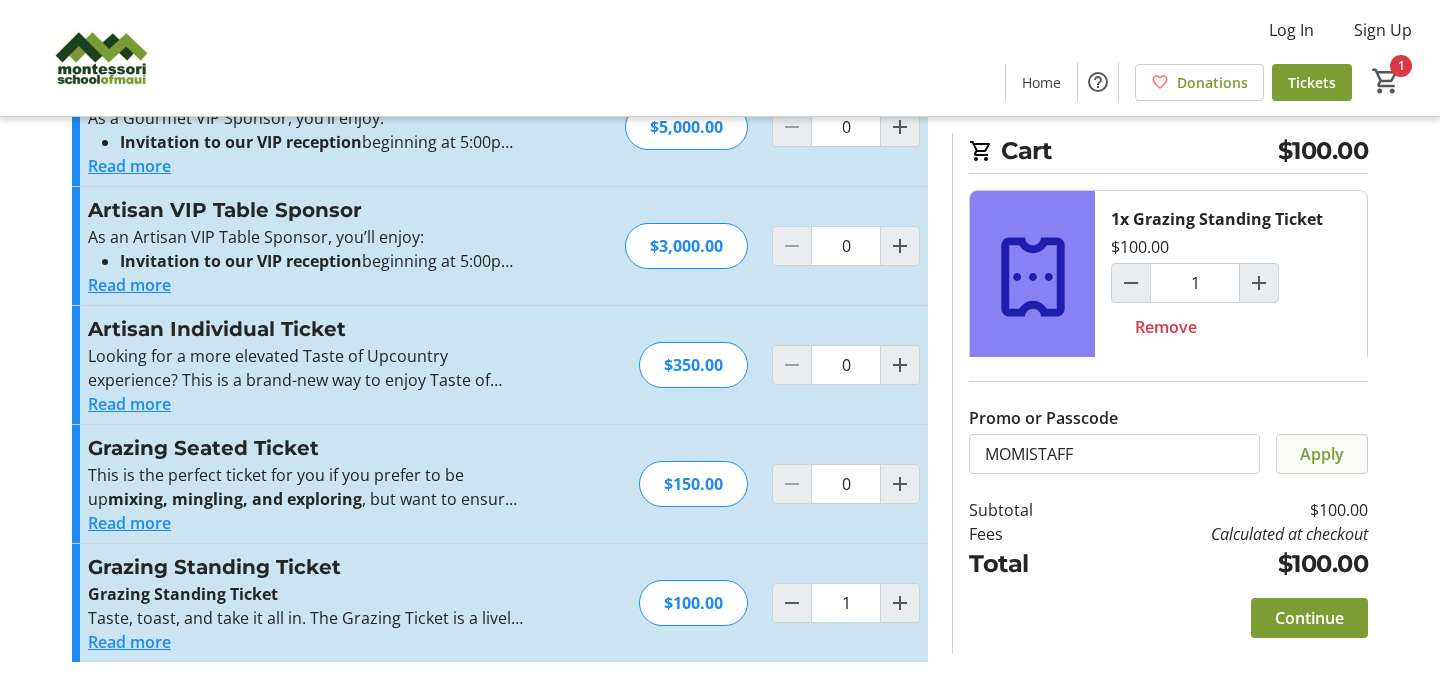 click on "Apply" 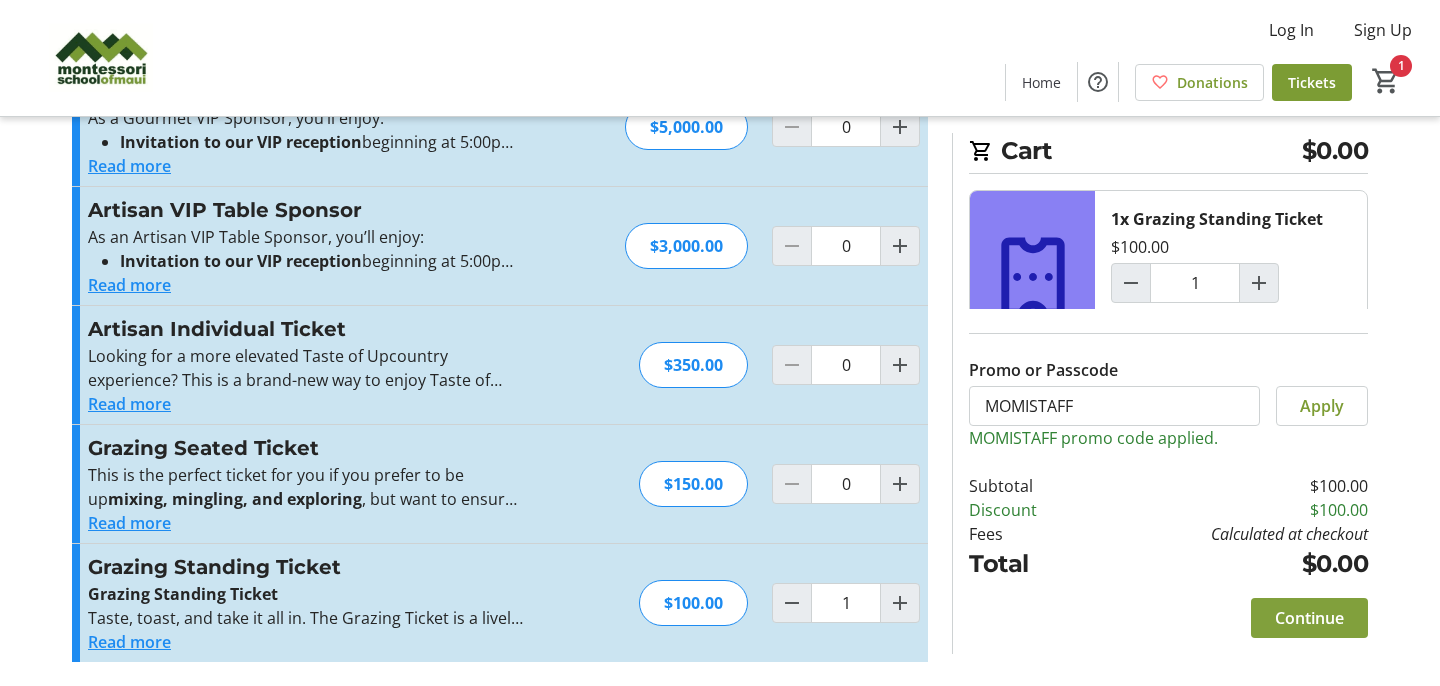 click on "Continue" 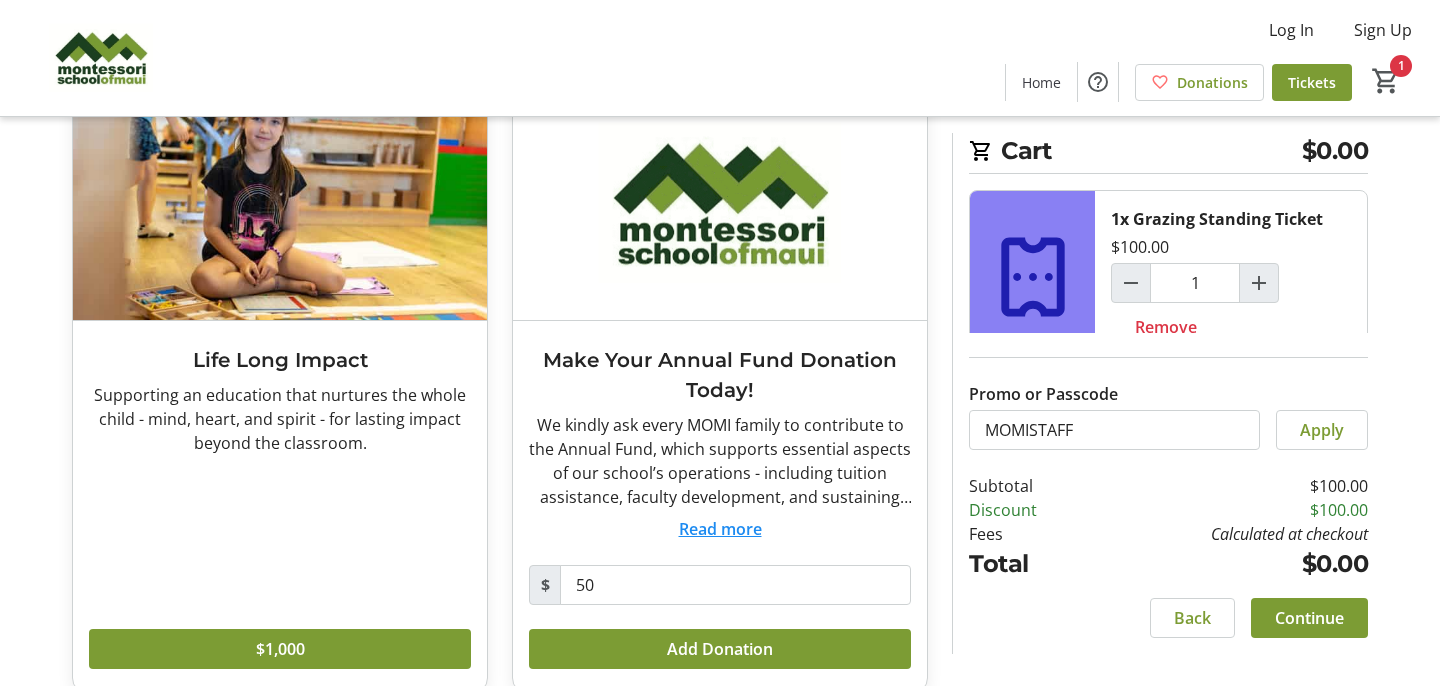 scroll, scrollTop: 1086, scrollLeft: 0, axis: vertical 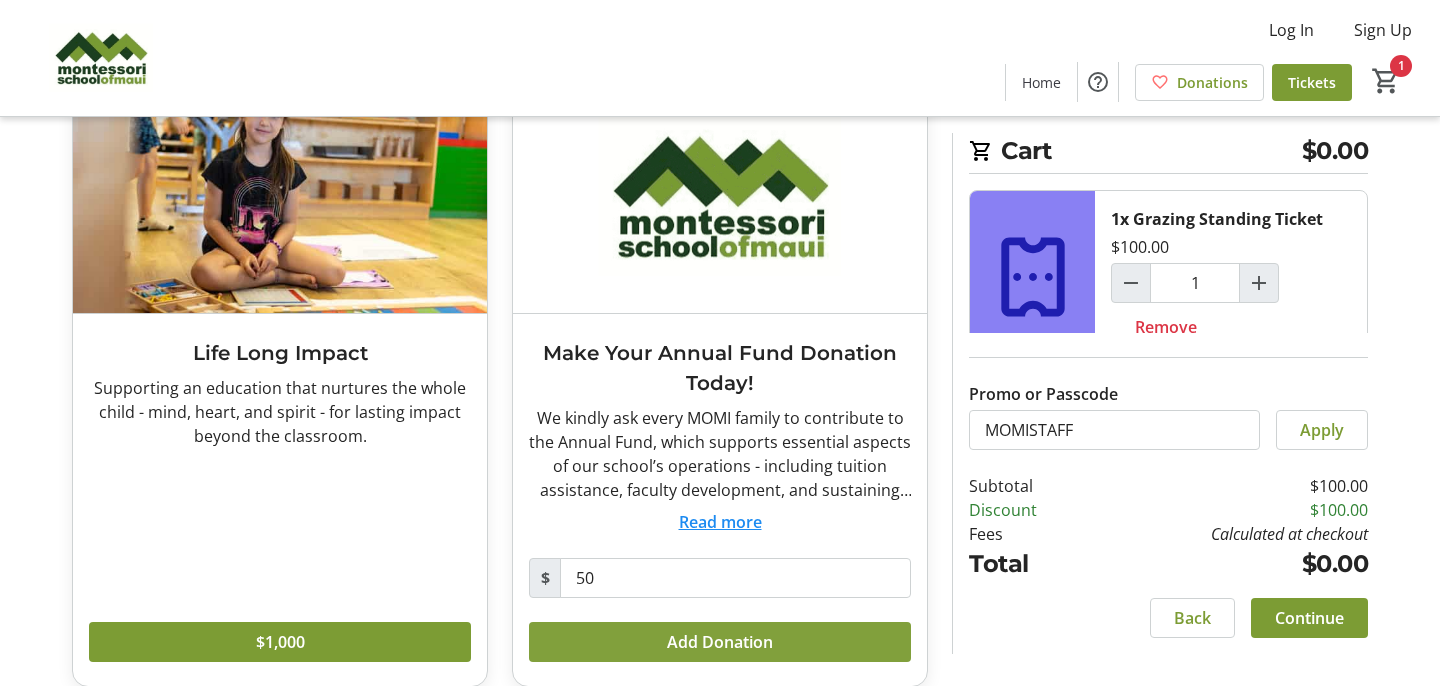 click on "Add Donation" 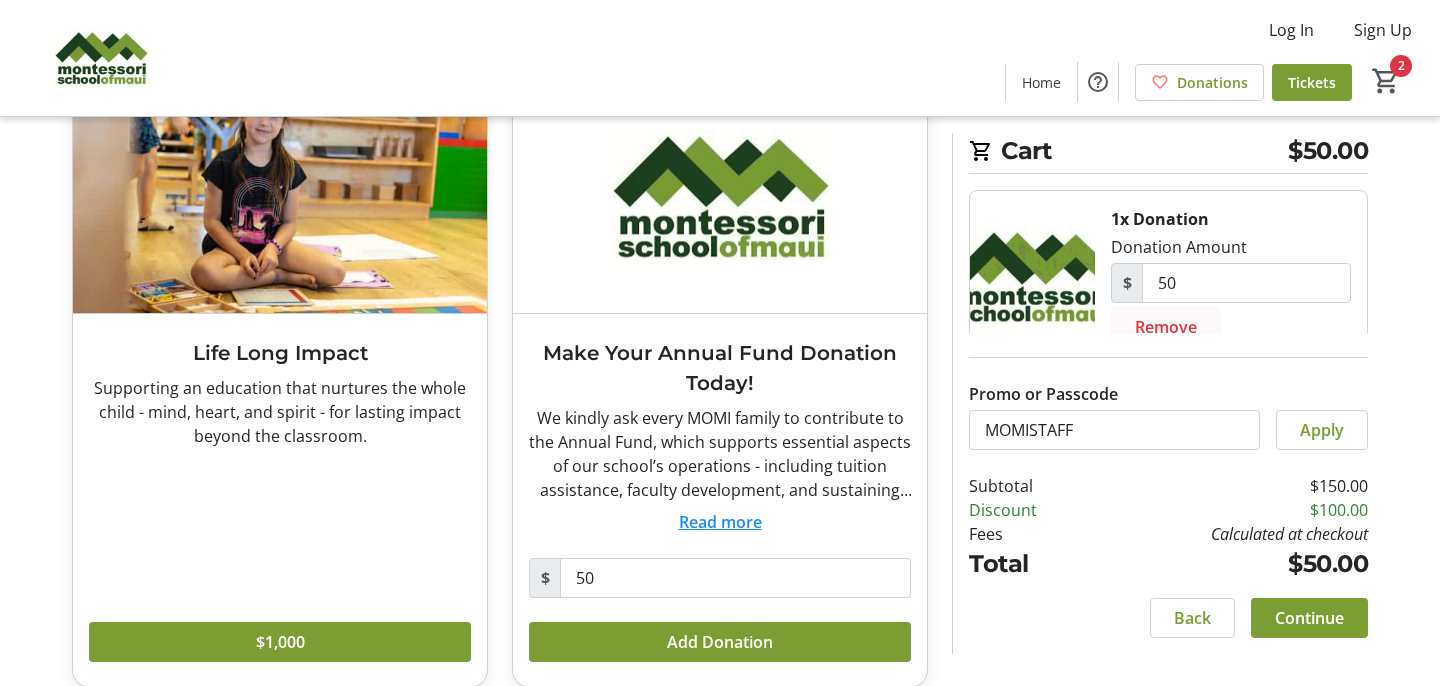 click on "Remove" 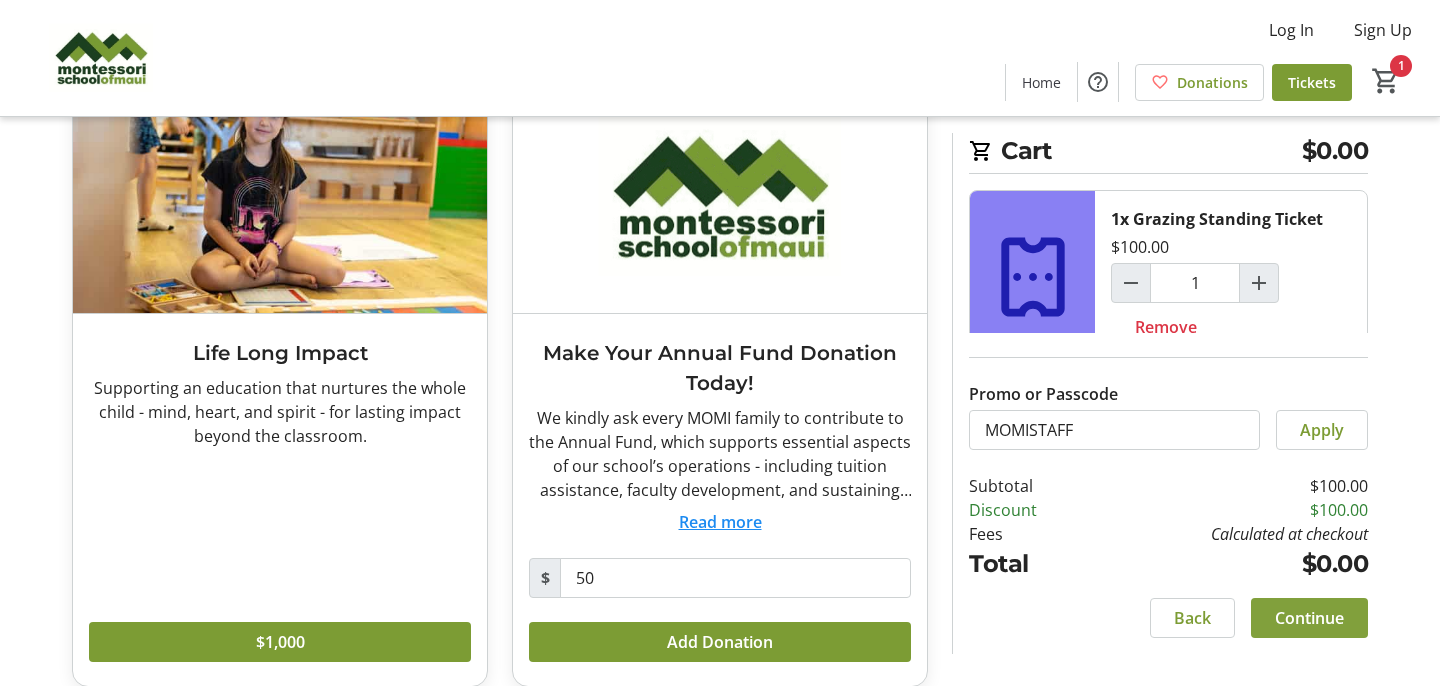 click on "Continue" 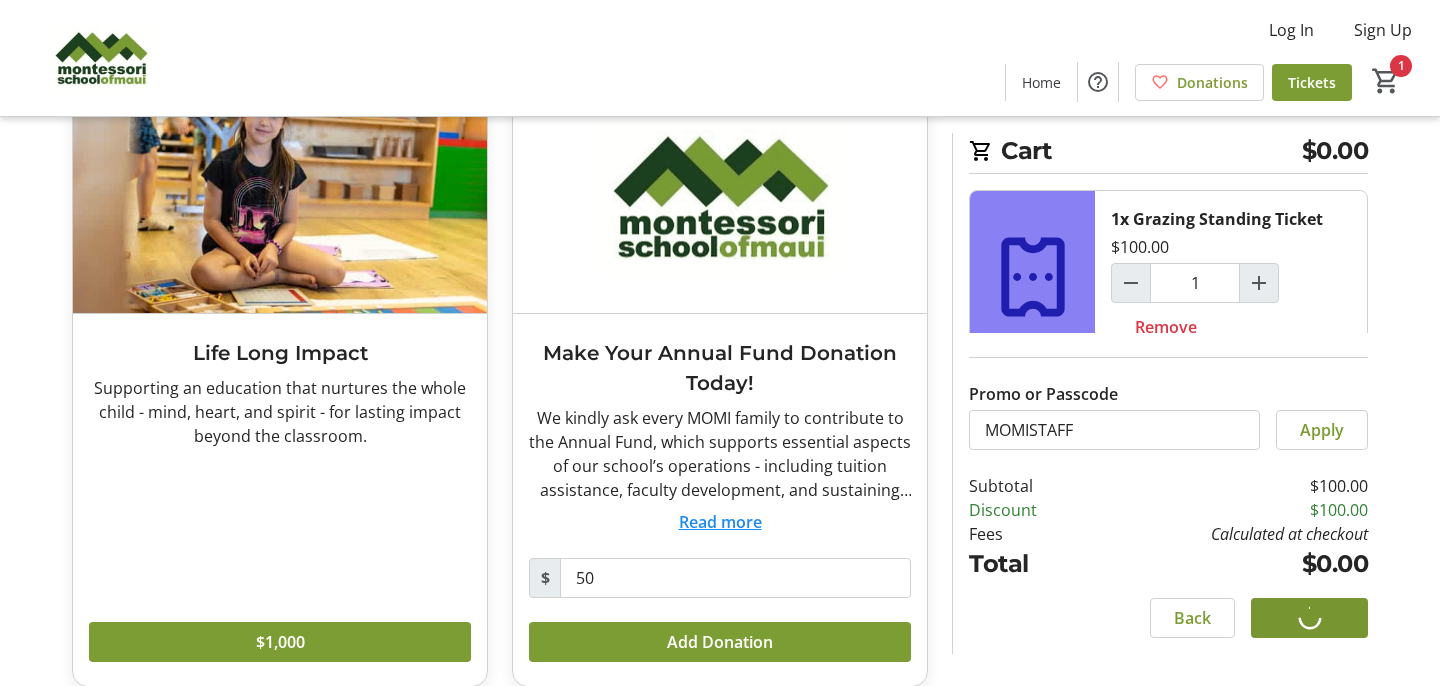 scroll, scrollTop: 0, scrollLeft: 0, axis: both 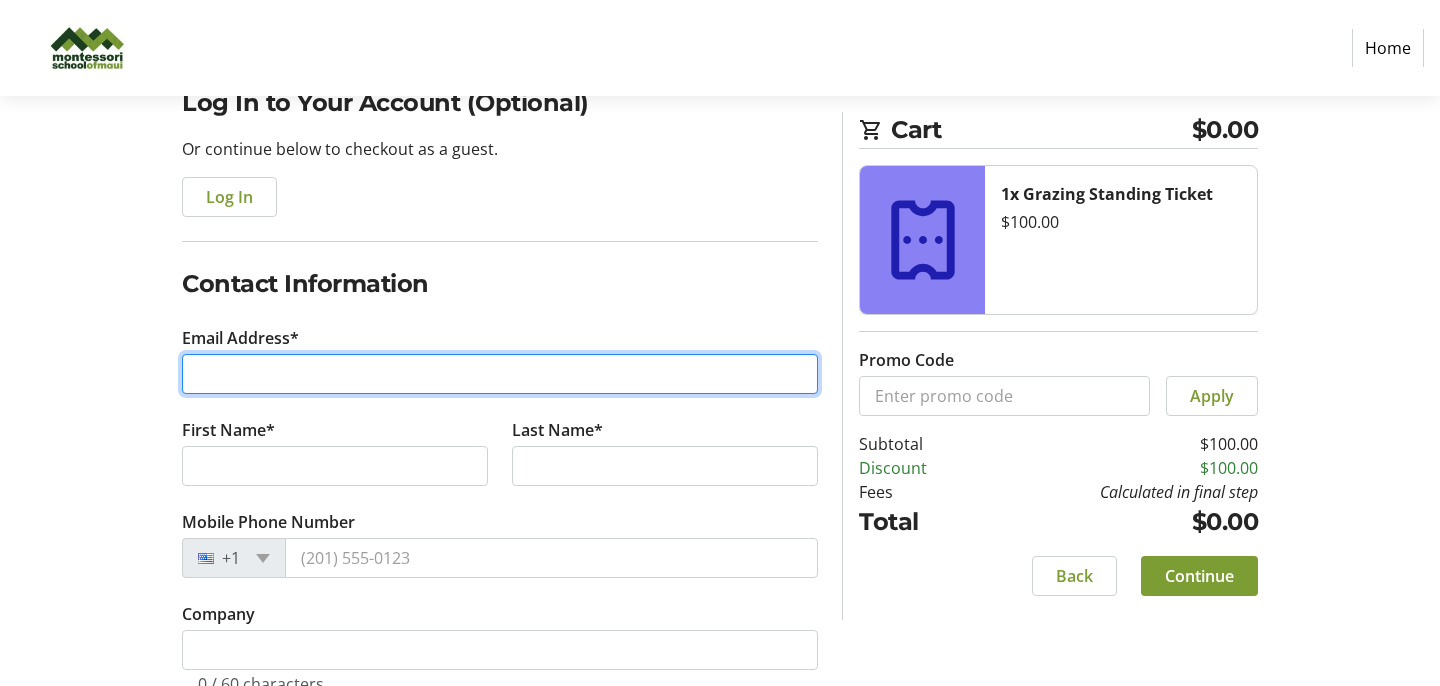 click on "Email Address*" at bounding box center (500, 374) 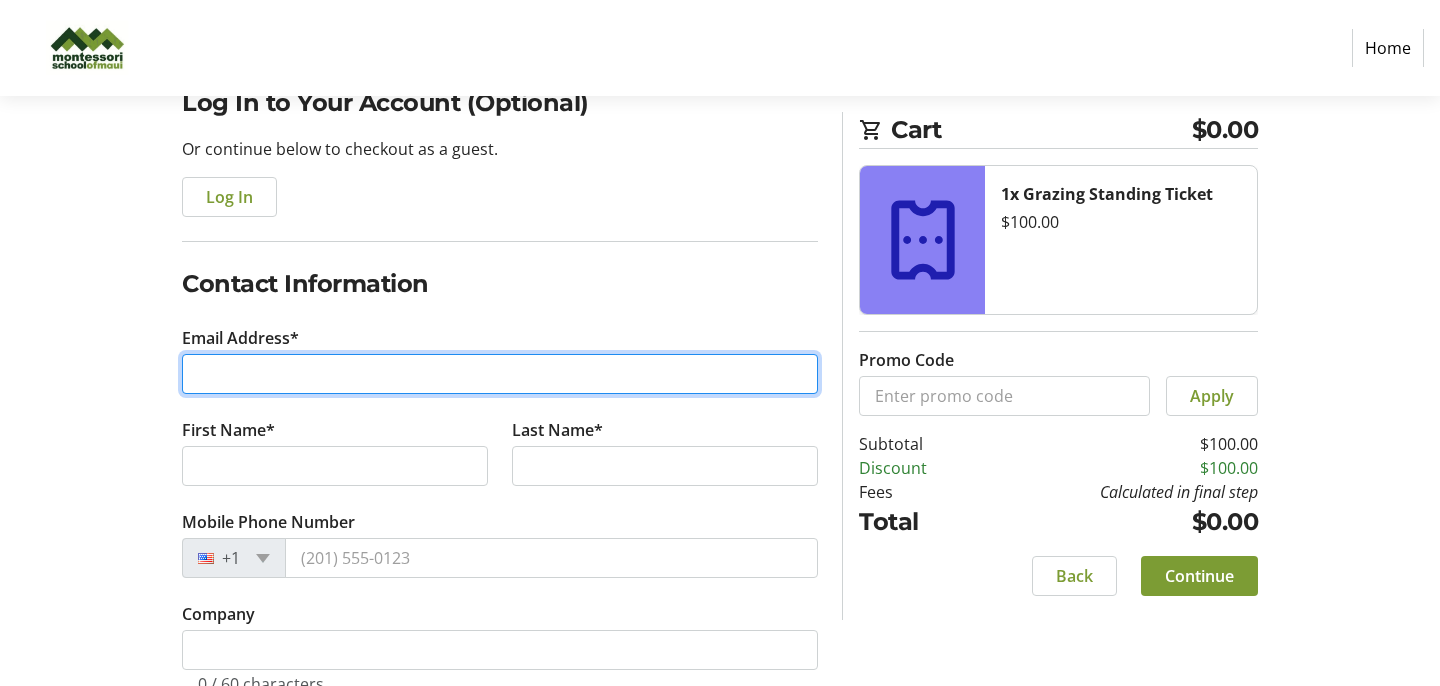 type on "sarahm@momi.org" 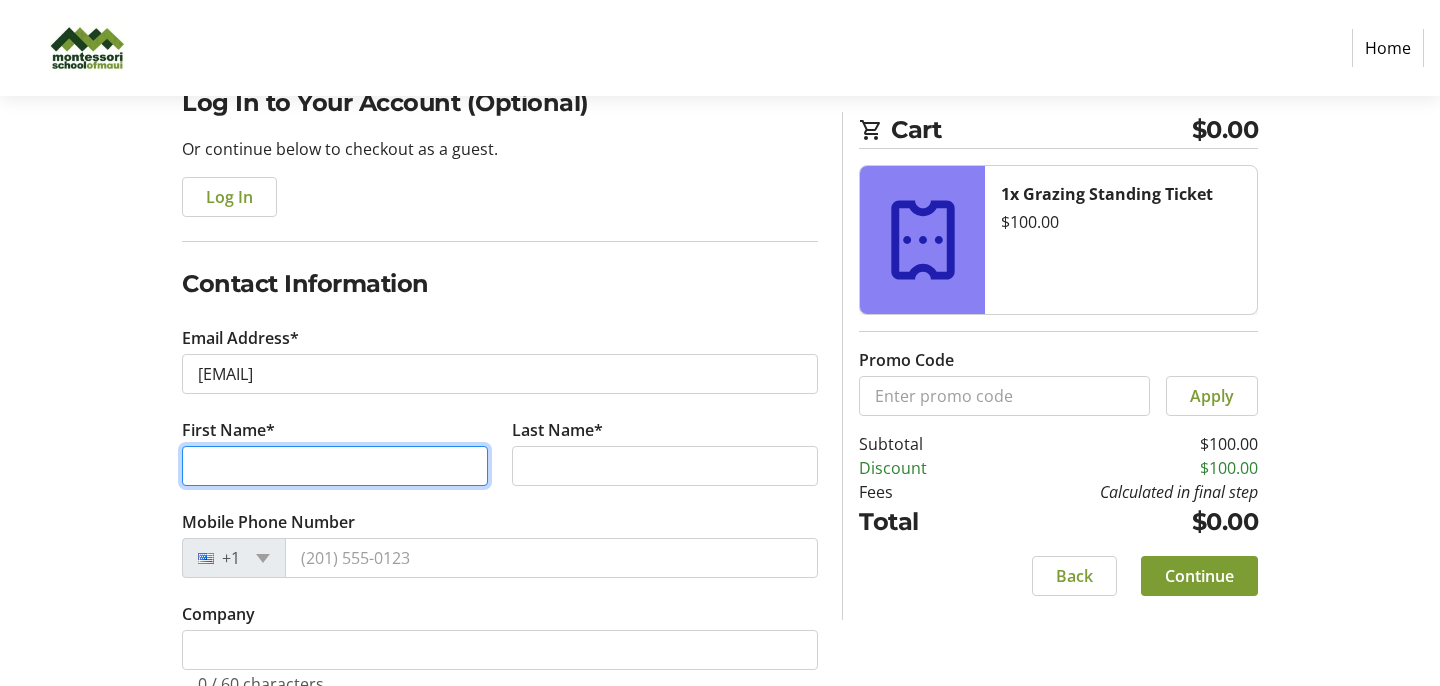 type on "Sarah" 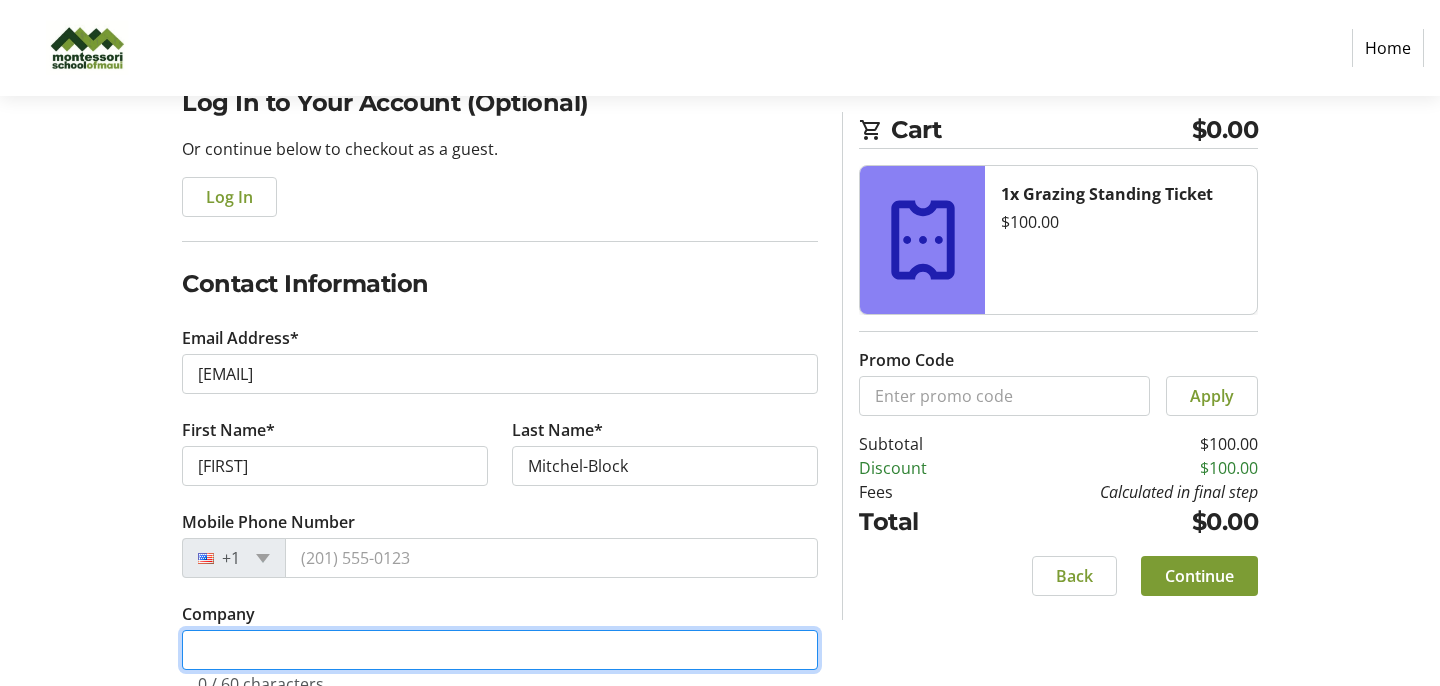 type on "Montessori School of Maui" 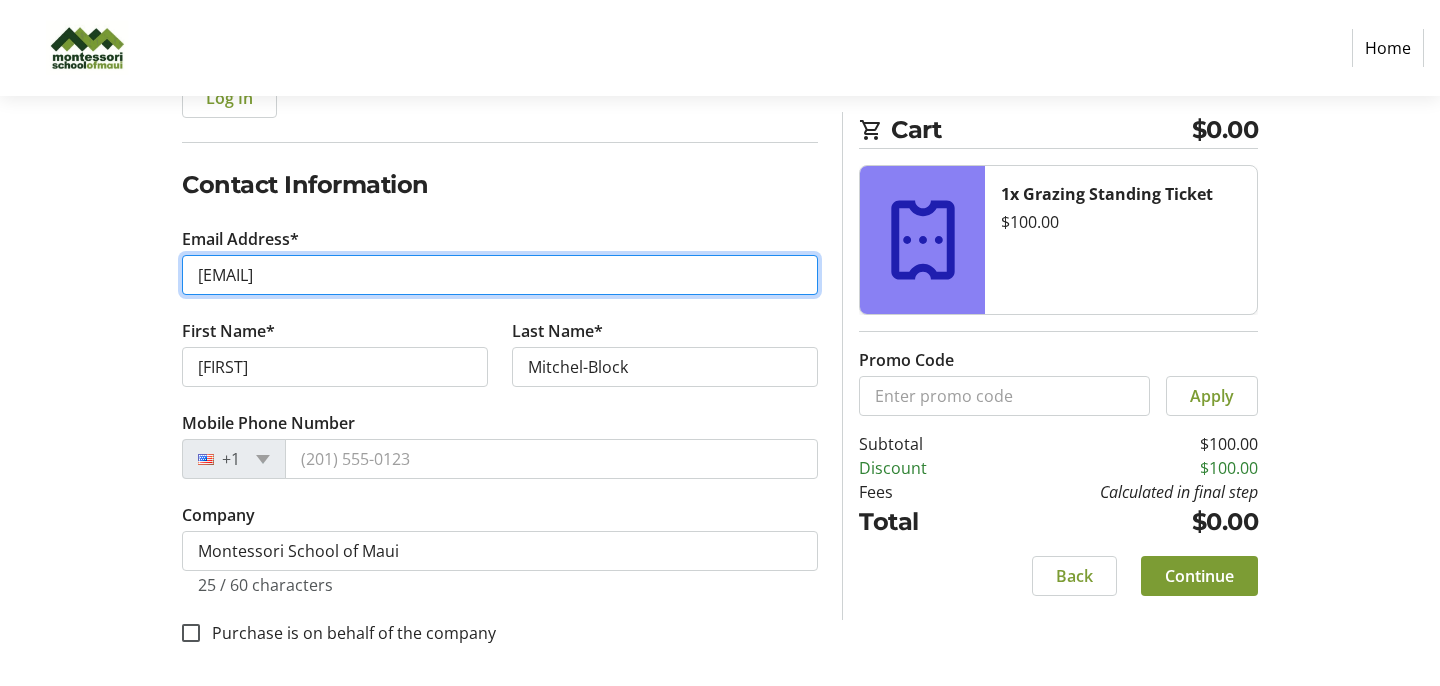 scroll, scrollTop: 282, scrollLeft: 0, axis: vertical 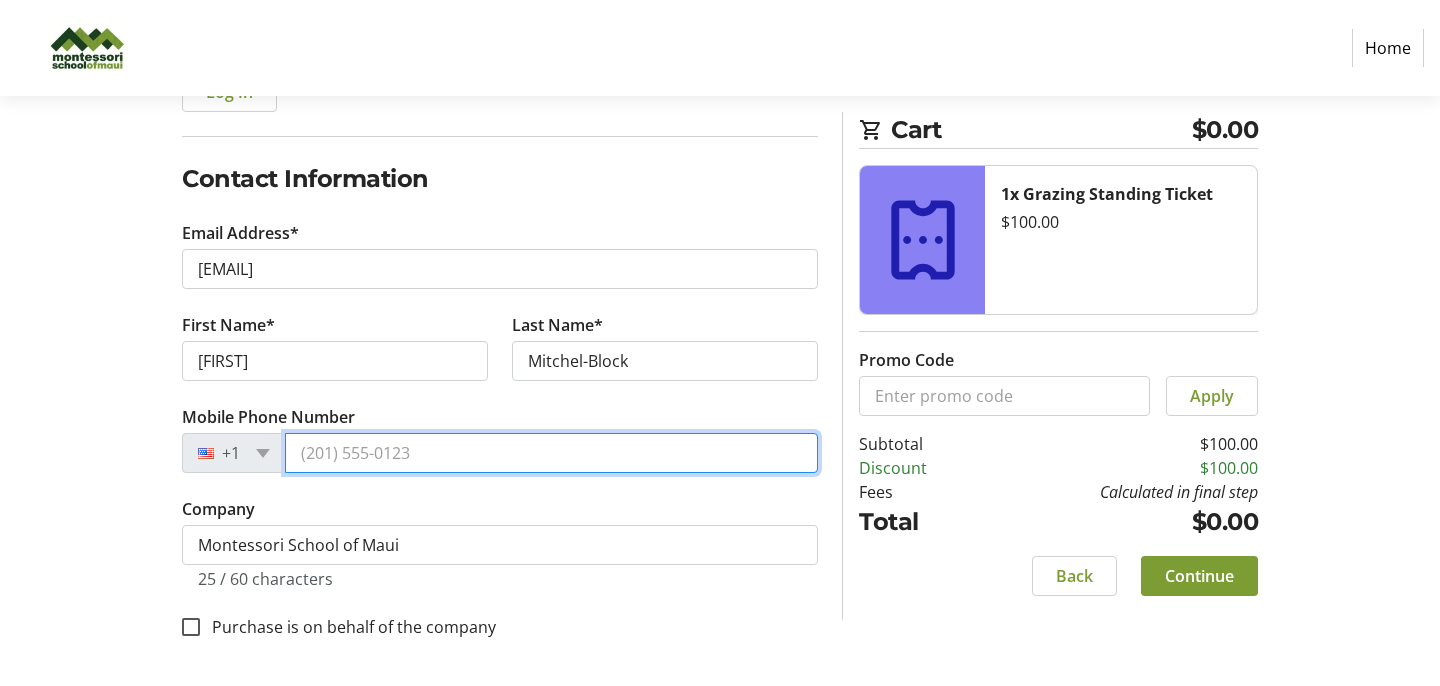 click on "Mobile Phone Number" at bounding box center [551, 453] 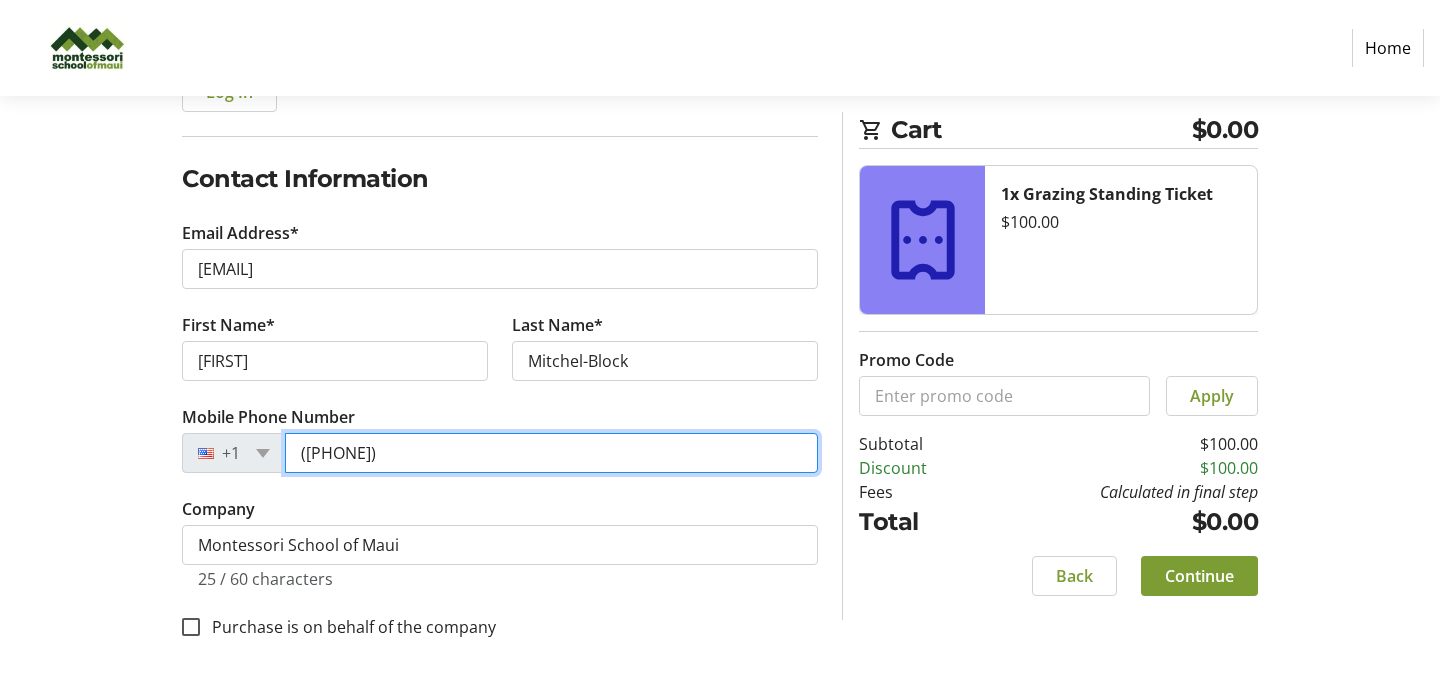 type on "(813) 417-0382" 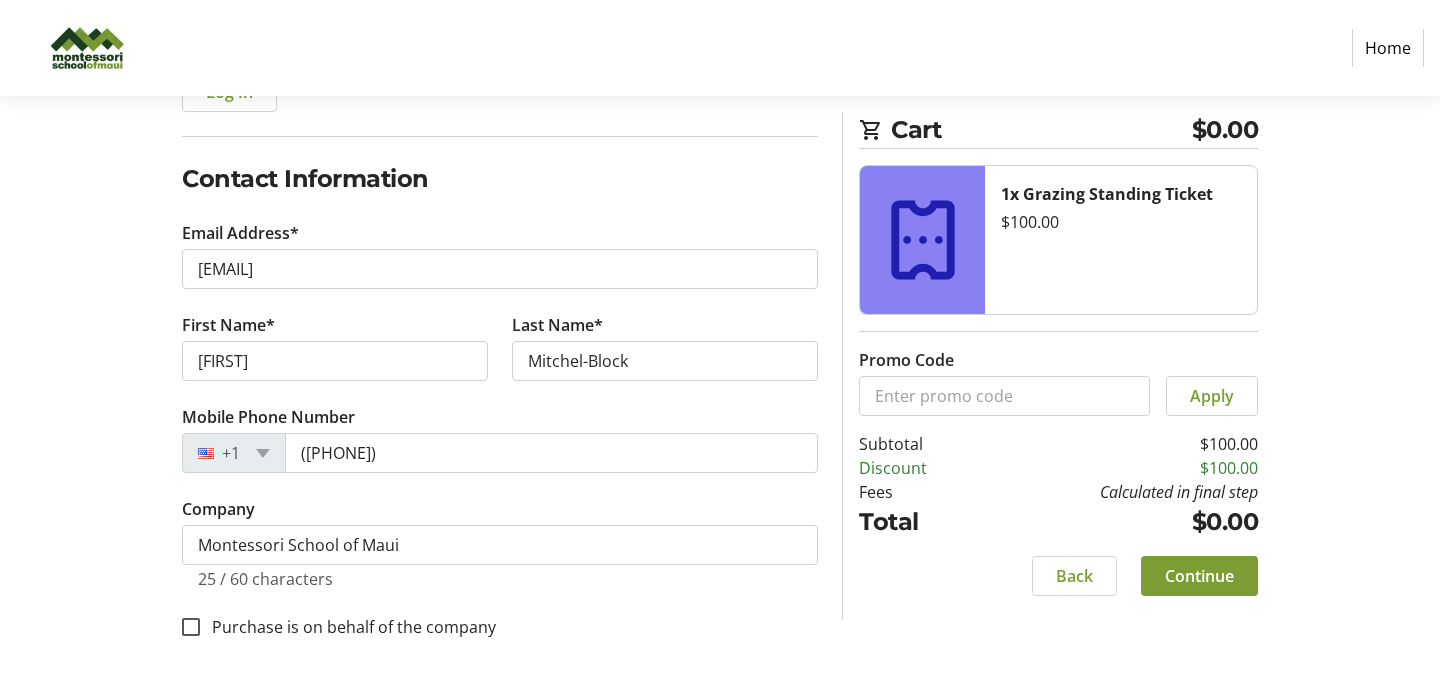 click on "Company  Montessori School of Maui 25 / 60 characters" 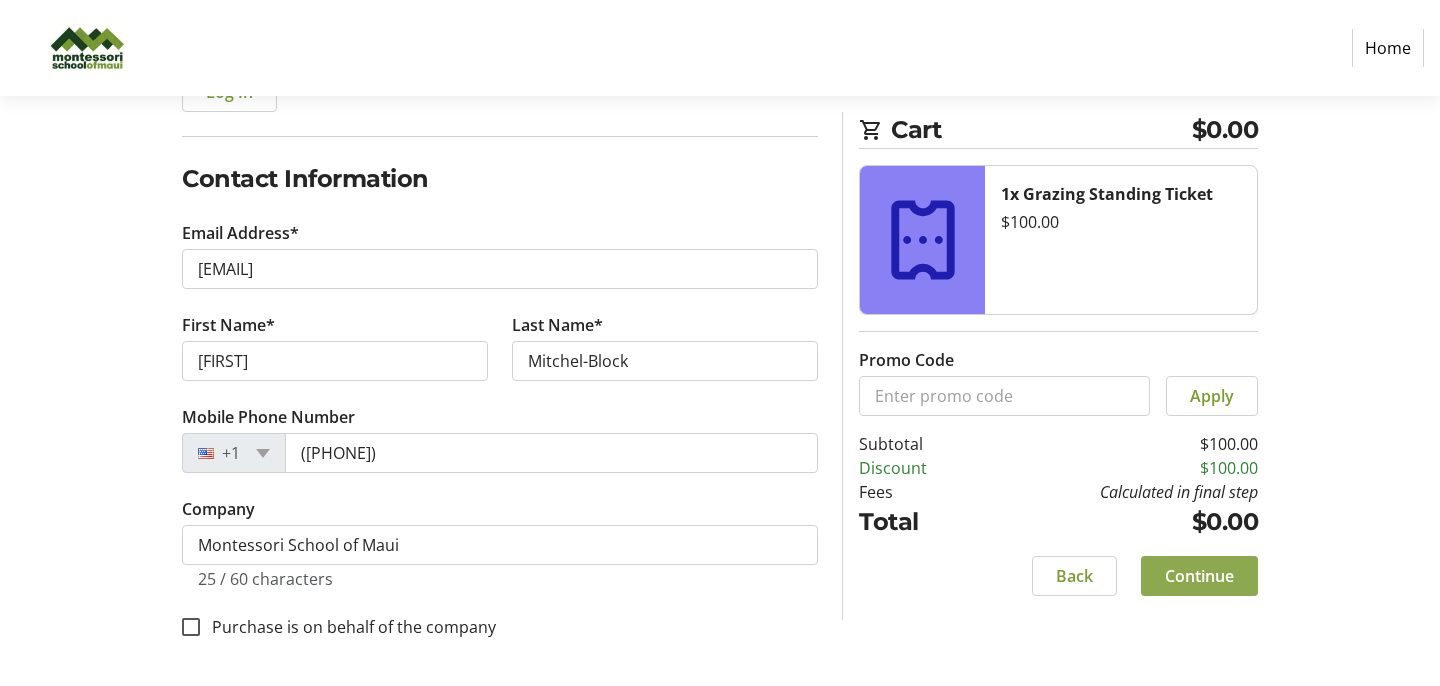 click on "Continue" 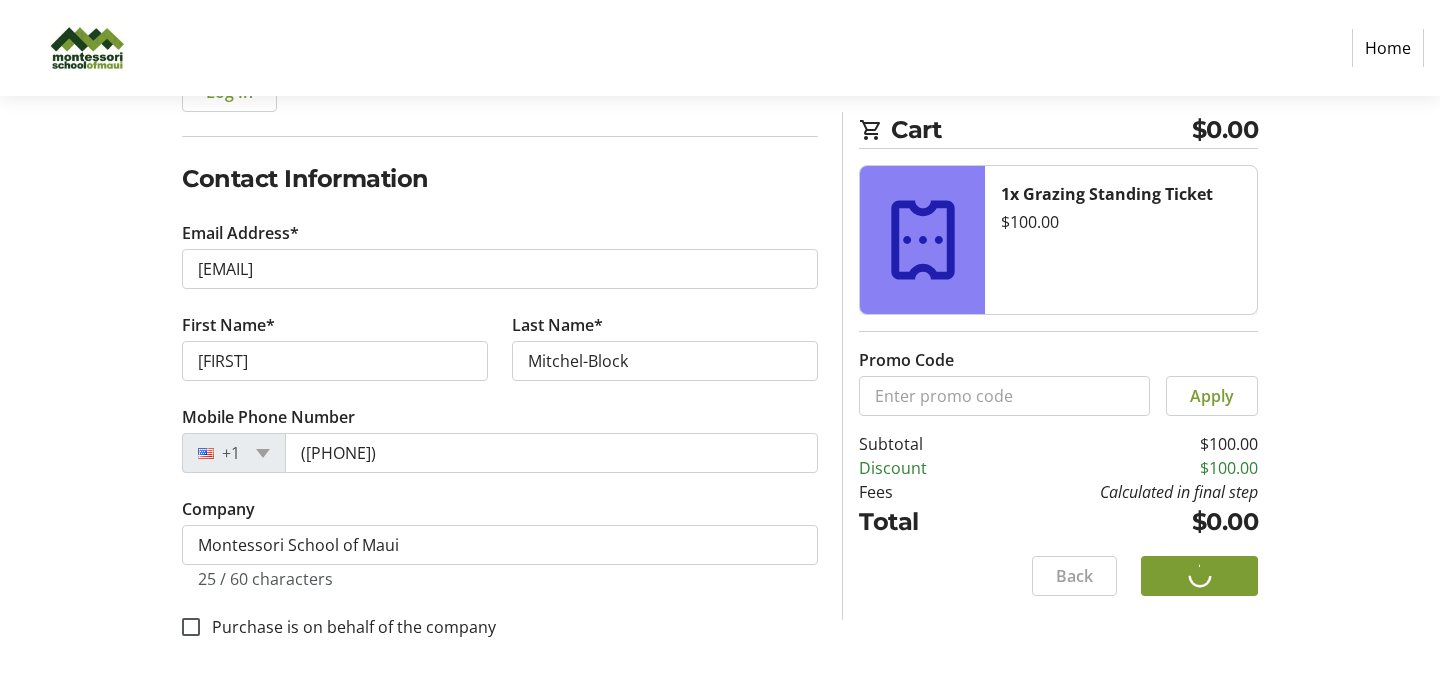 scroll, scrollTop: 80, scrollLeft: 0, axis: vertical 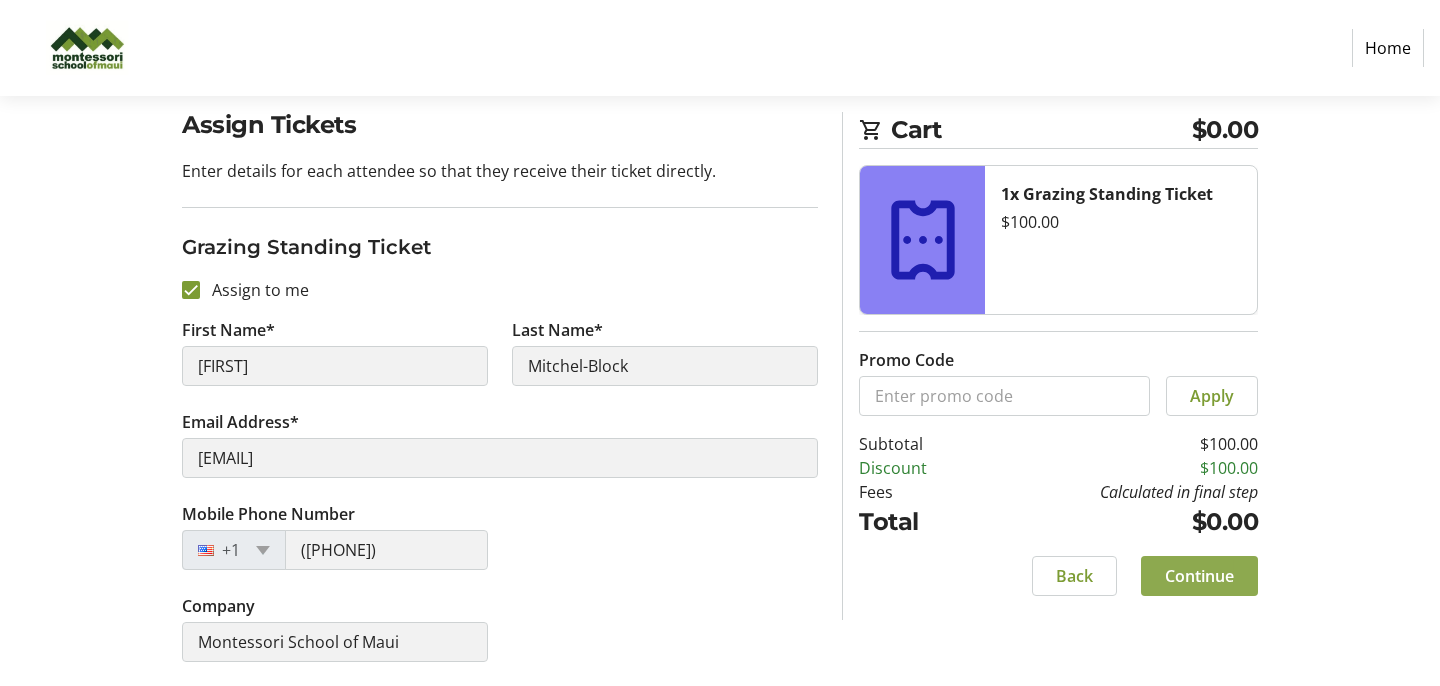 click on "Continue" 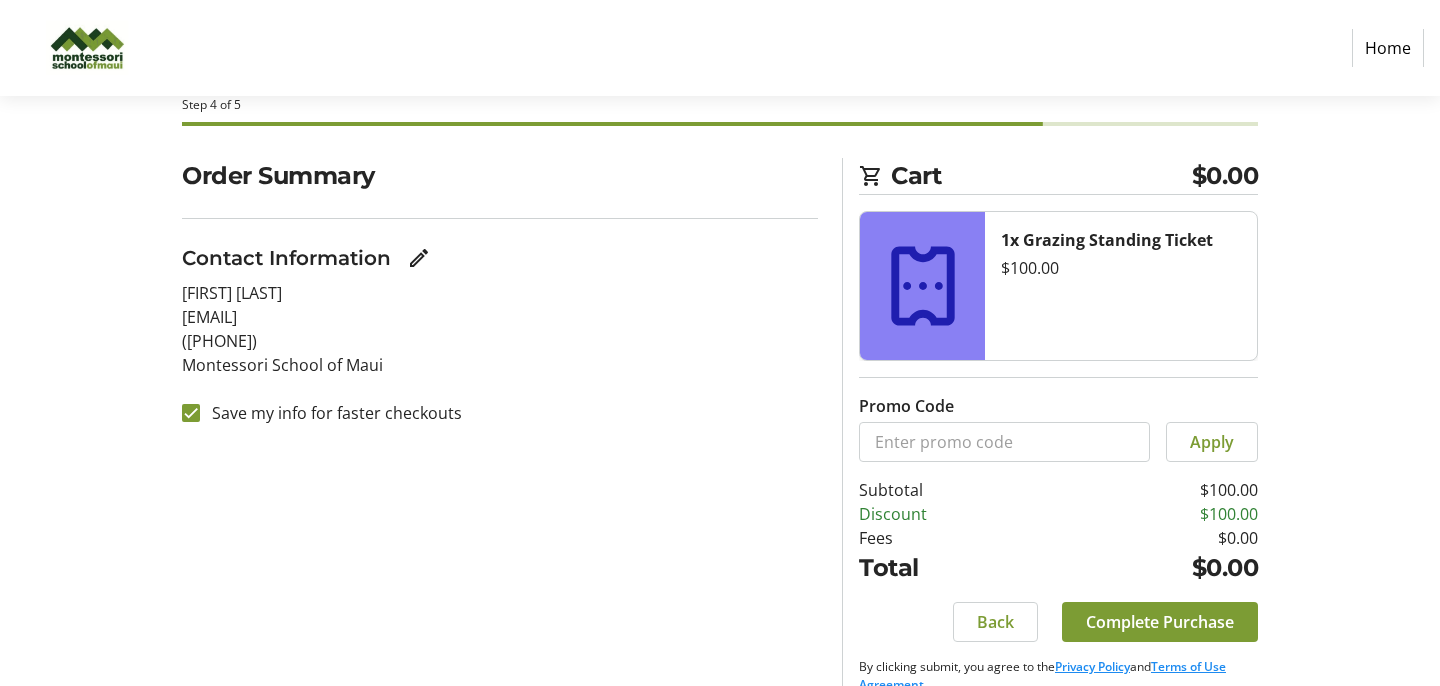 scroll, scrollTop: 136, scrollLeft: 0, axis: vertical 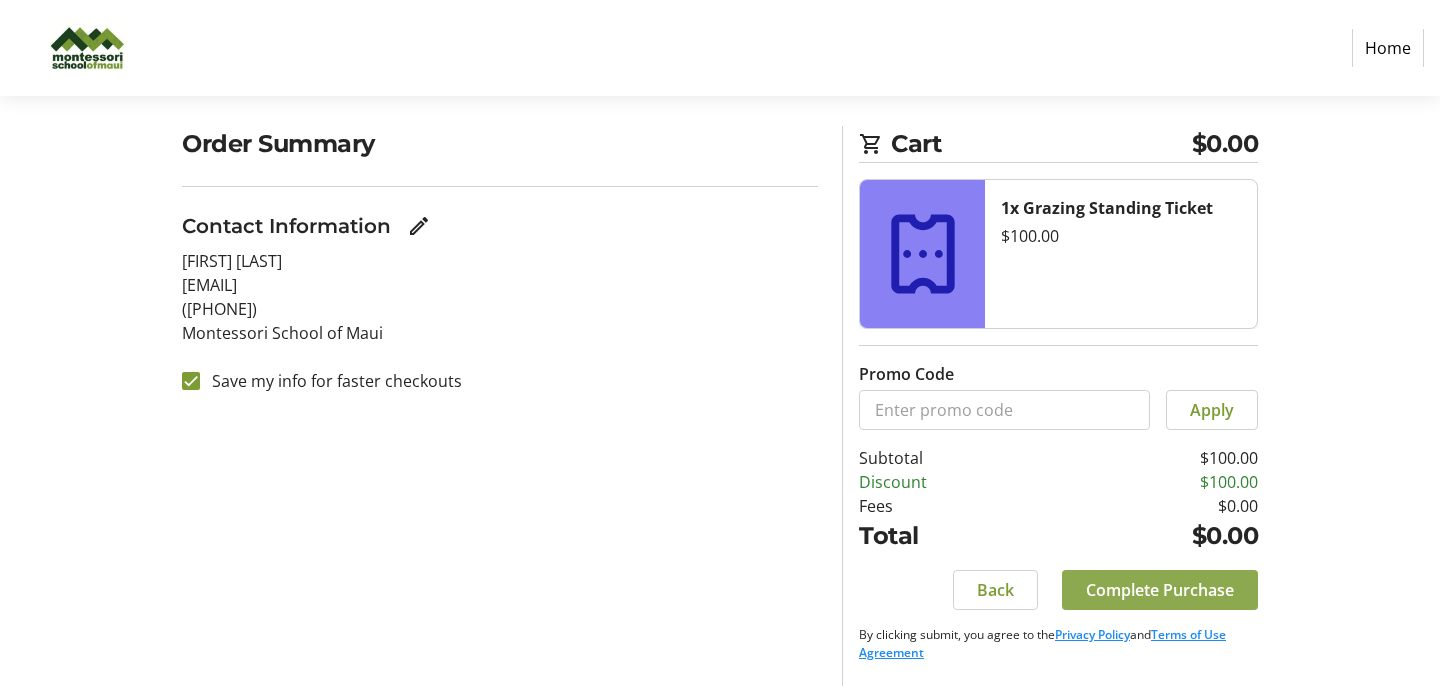 click on "Complete Purchase" 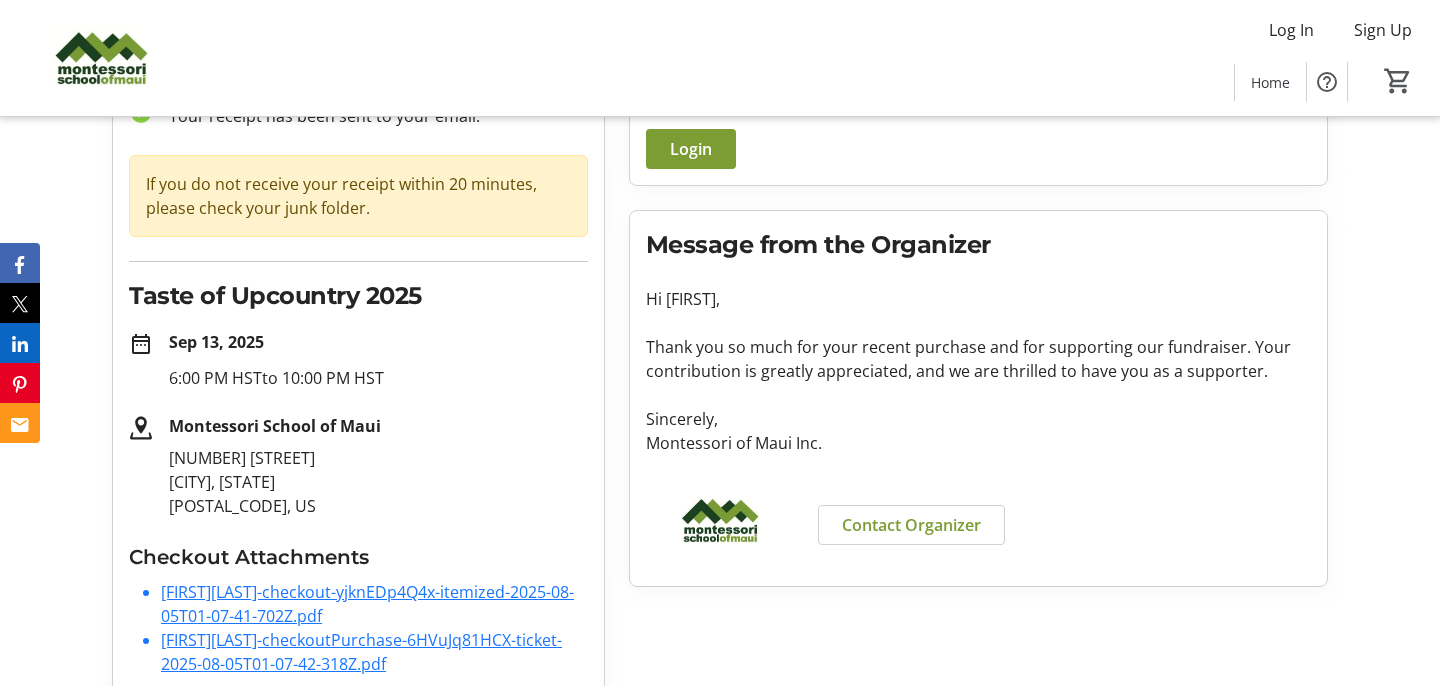 scroll, scrollTop: 193, scrollLeft: 0, axis: vertical 